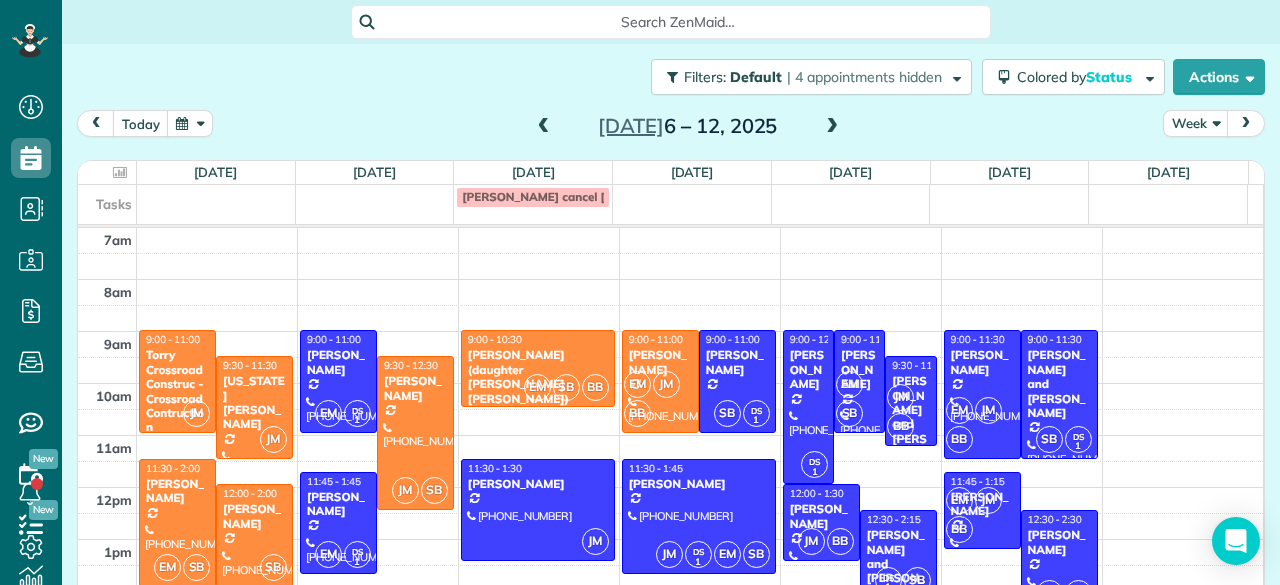 scroll, scrollTop: 0, scrollLeft: 0, axis: both 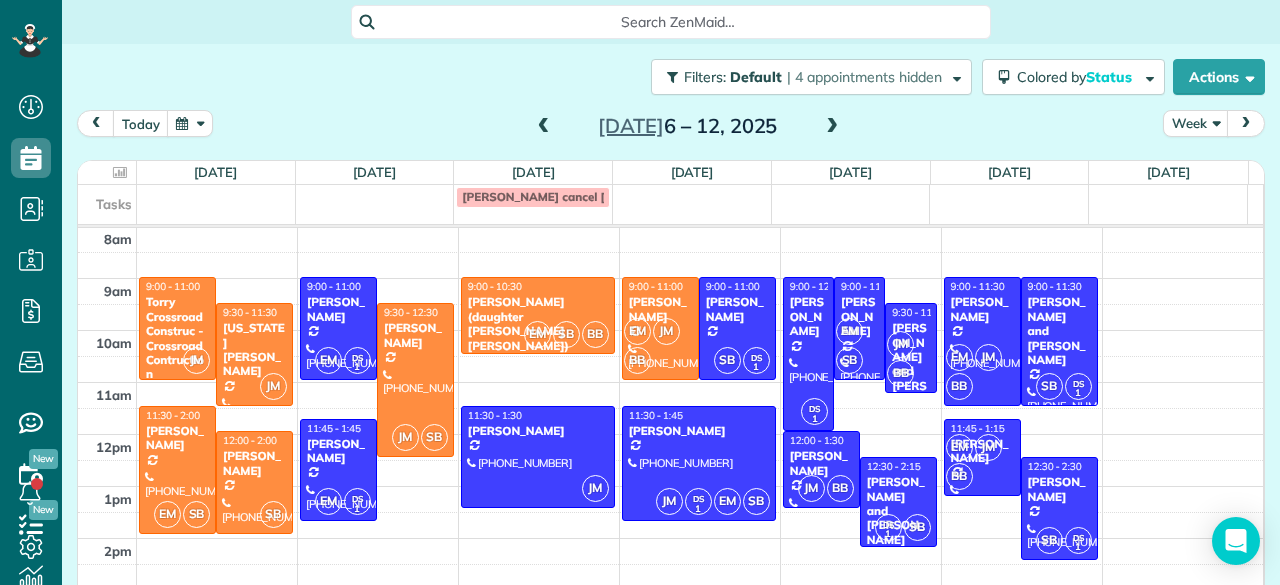 click at bounding box center (832, 127) 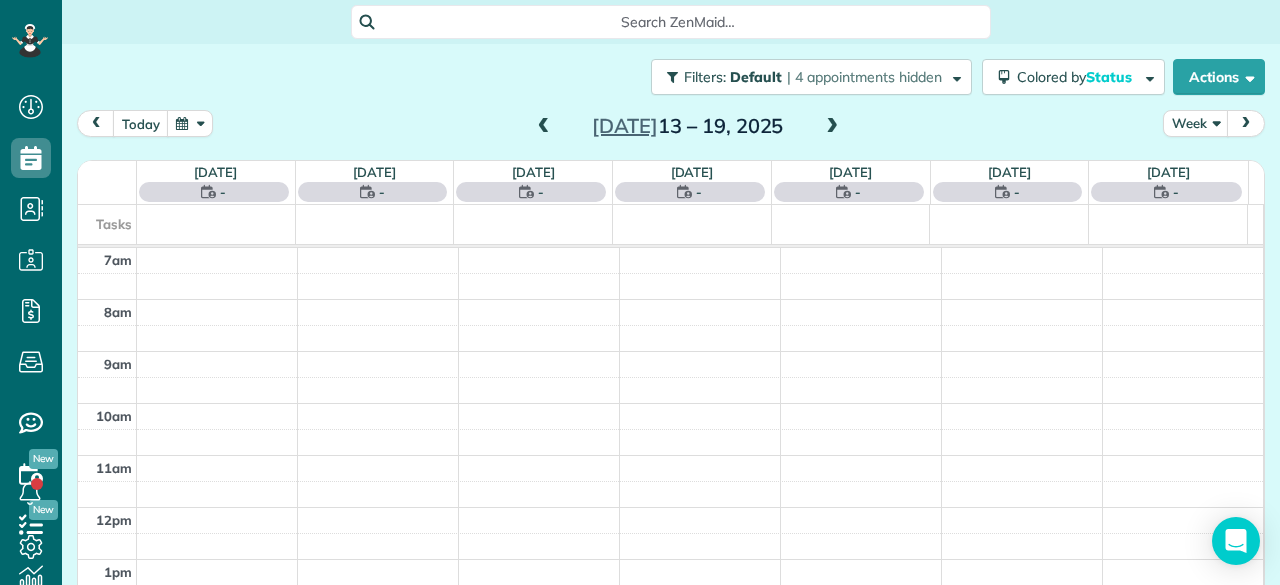 scroll, scrollTop: 0, scrollLeft: 0, axis: both 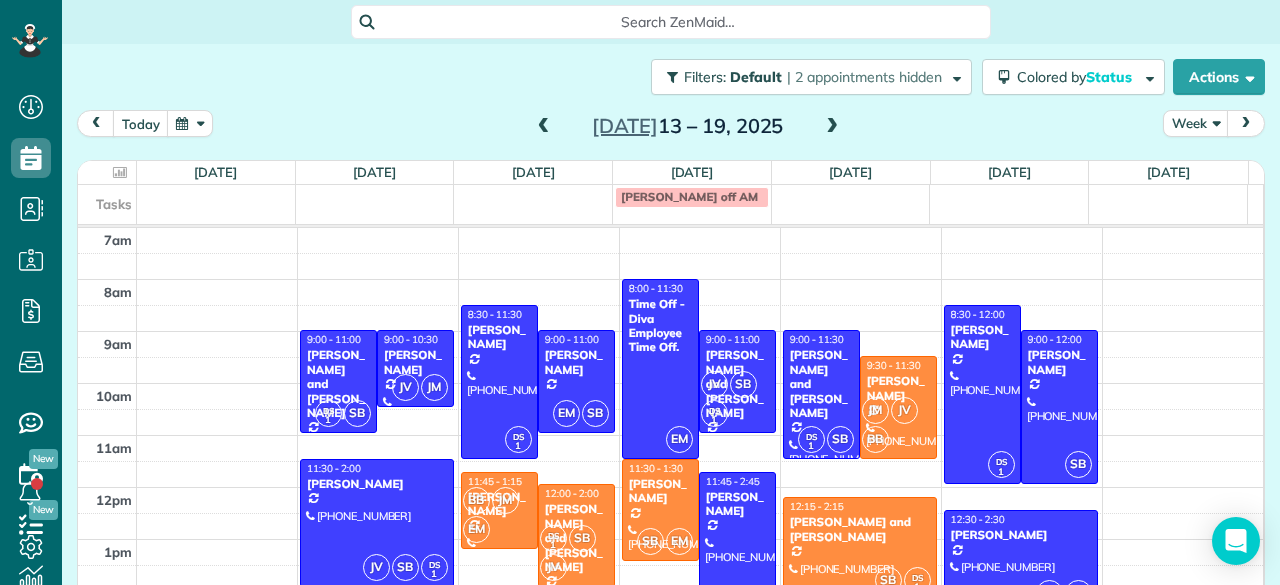click on "[PERSON_NAME] off AM" at bounding box center (692, 197) 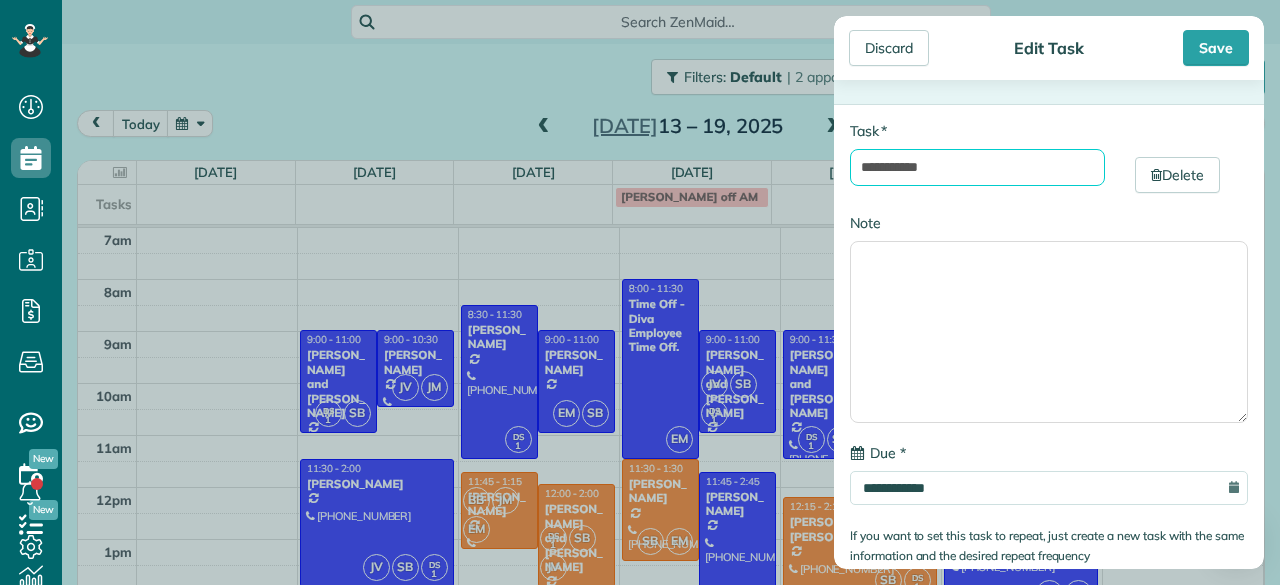 click on "**********" at bounding box center (977, 167) 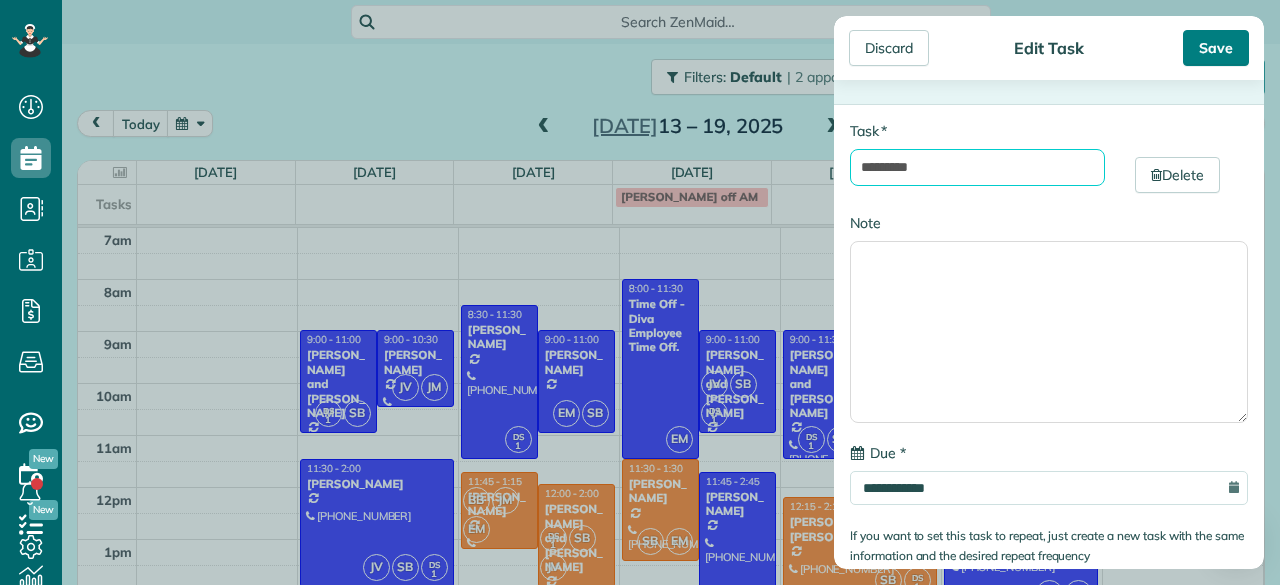 type on "********" 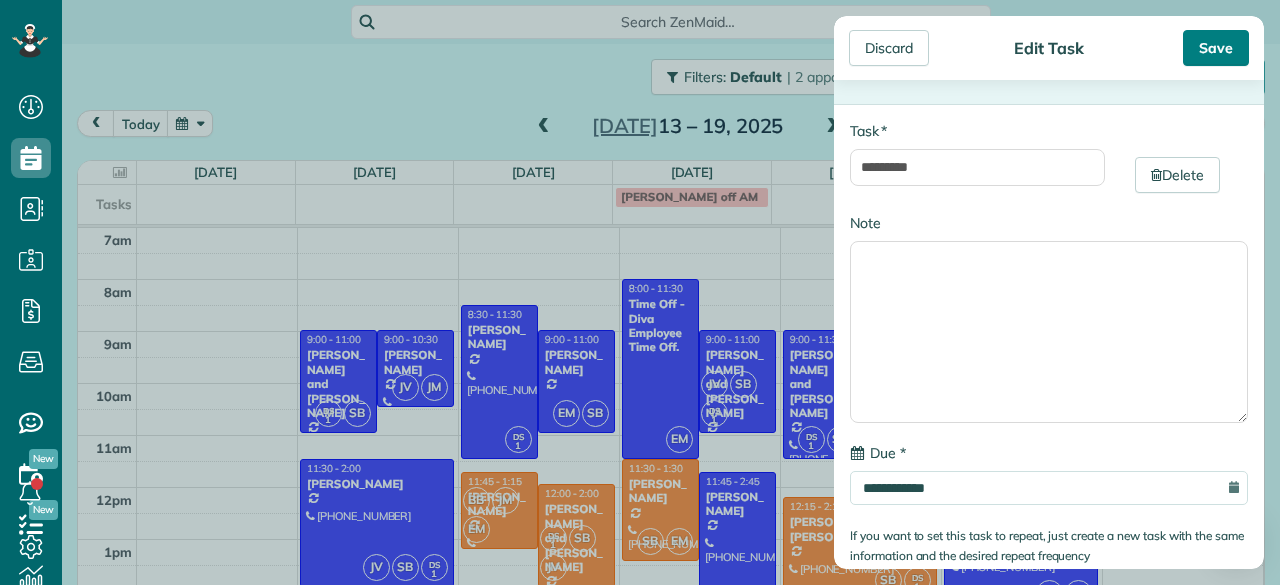 click on "Save" at bounding box center [1216, 48] 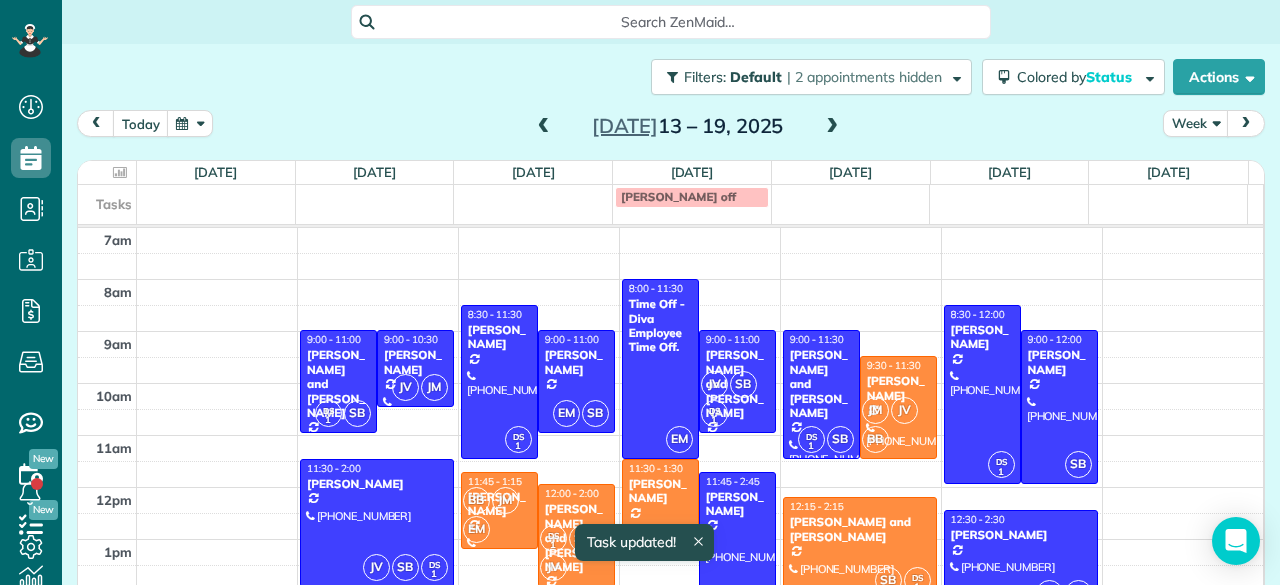 scroll, scrollTop: 0, scrollLeft: 0, axis: both 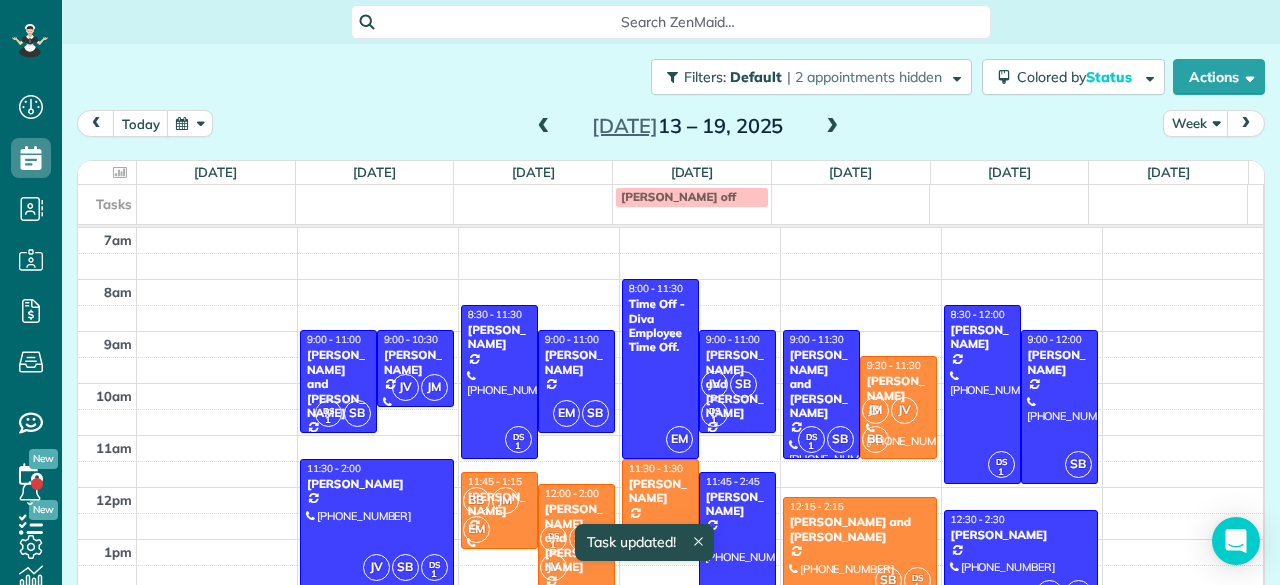 click on "[PERSON_NAME]" at bounding box center (660, 491) 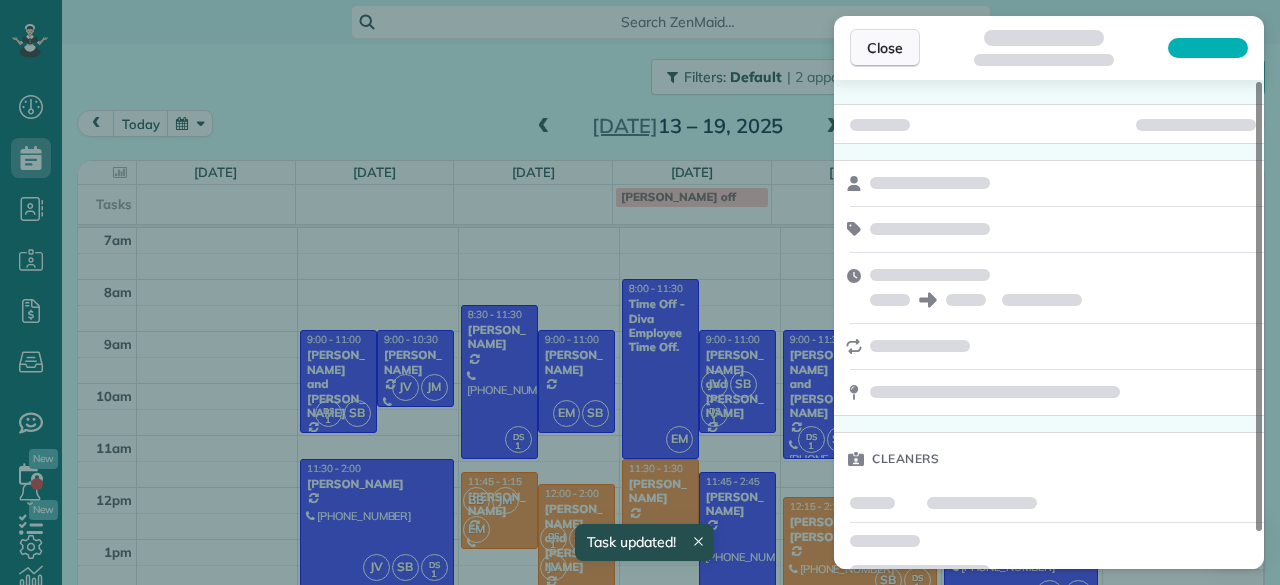 click on "Close" at bounding box center (885, 48) 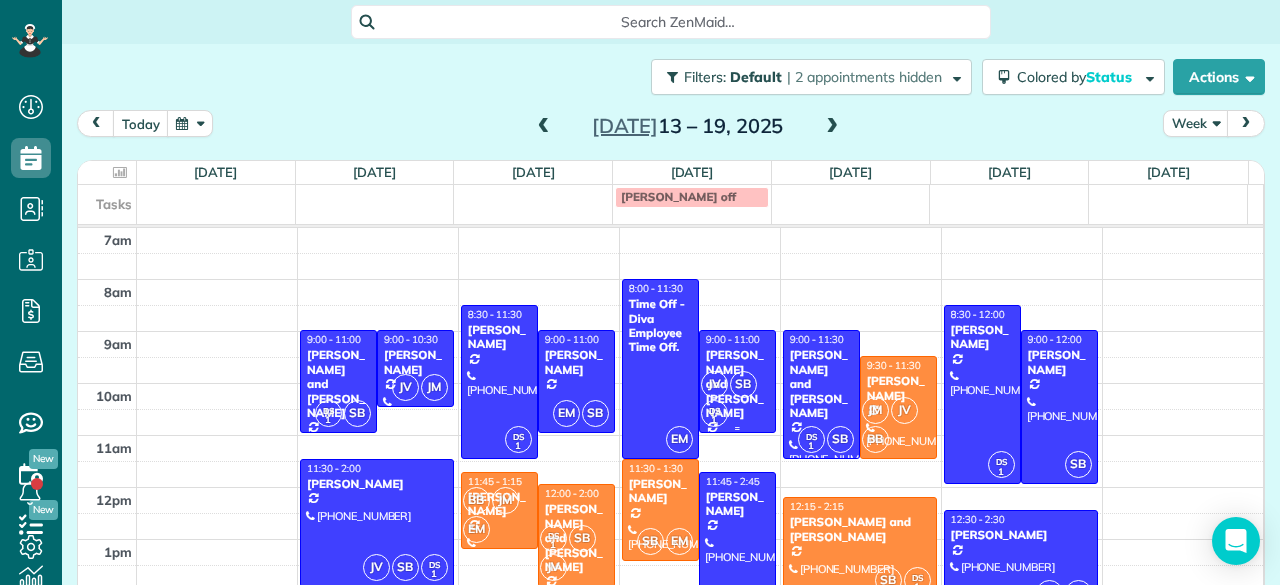 click on "SB" at bounding box center (743, 384) 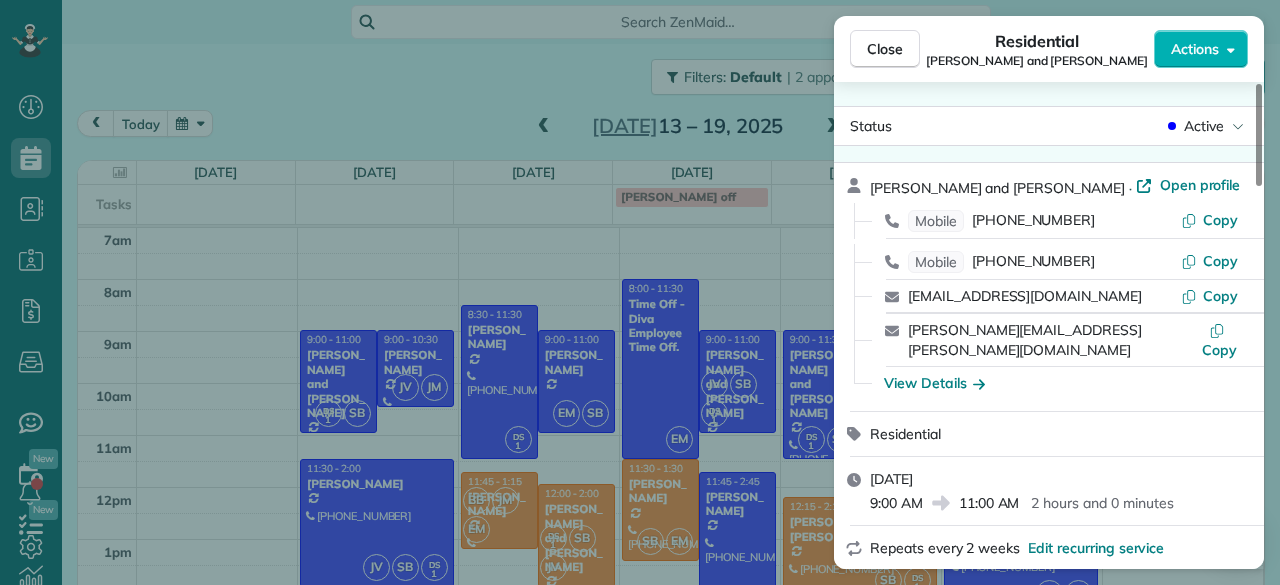 scroll, scrollTop: 238, scrollLeft: 0, axis: vertical 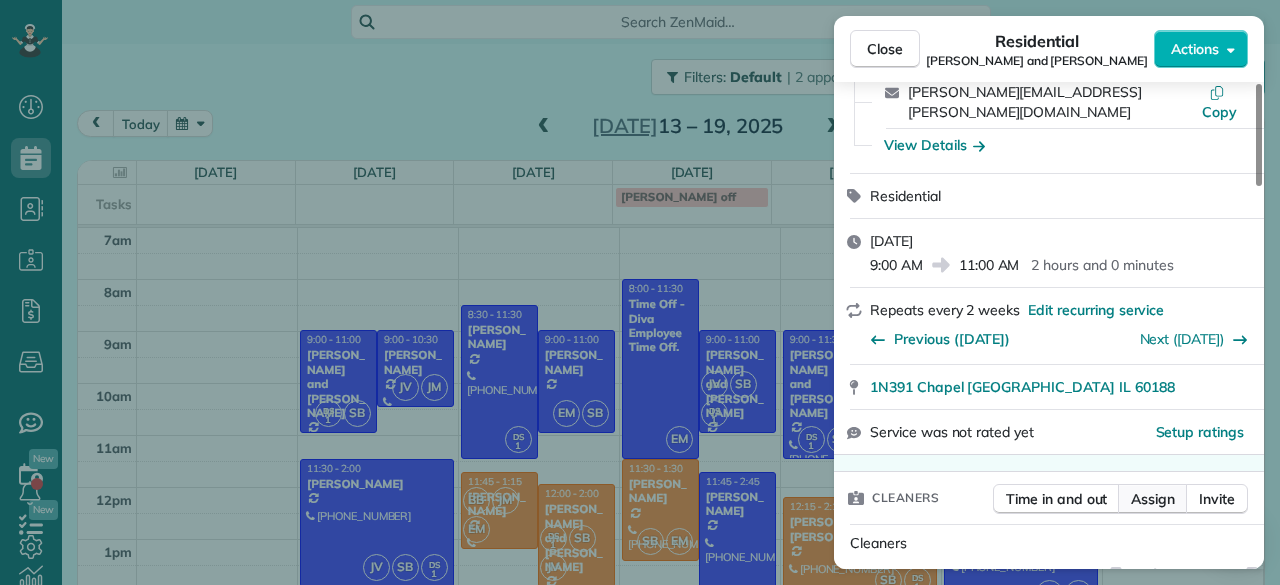 click on "Assign" at bounding box center (1153, 499) 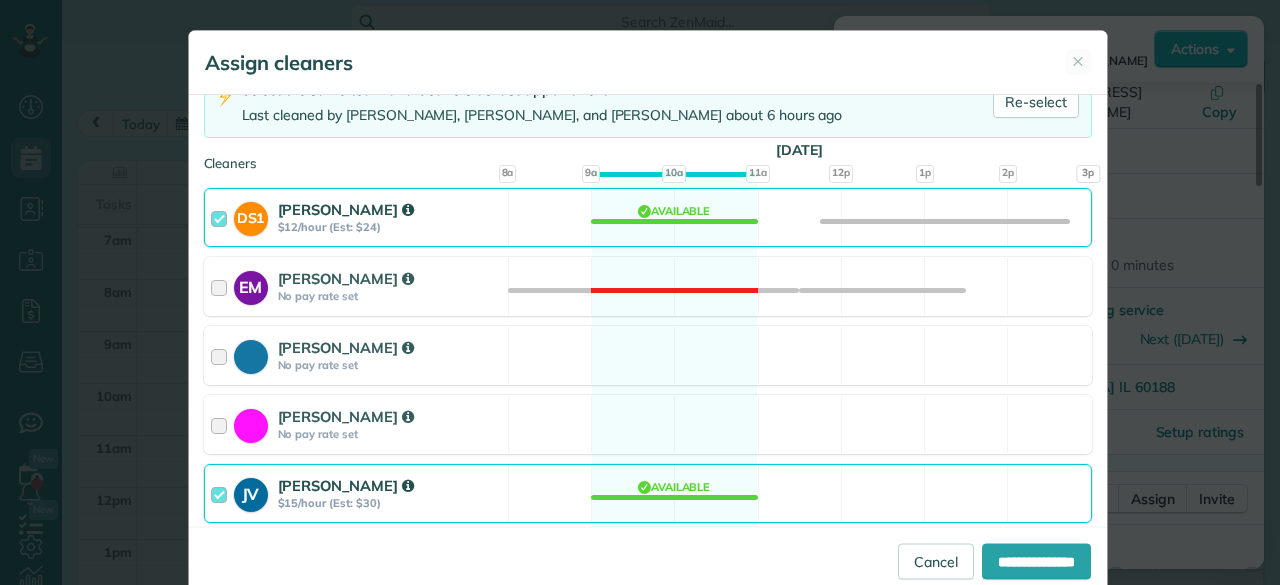 scroll, scrollTop: 280, scrollLeft: 0, axis: vertical 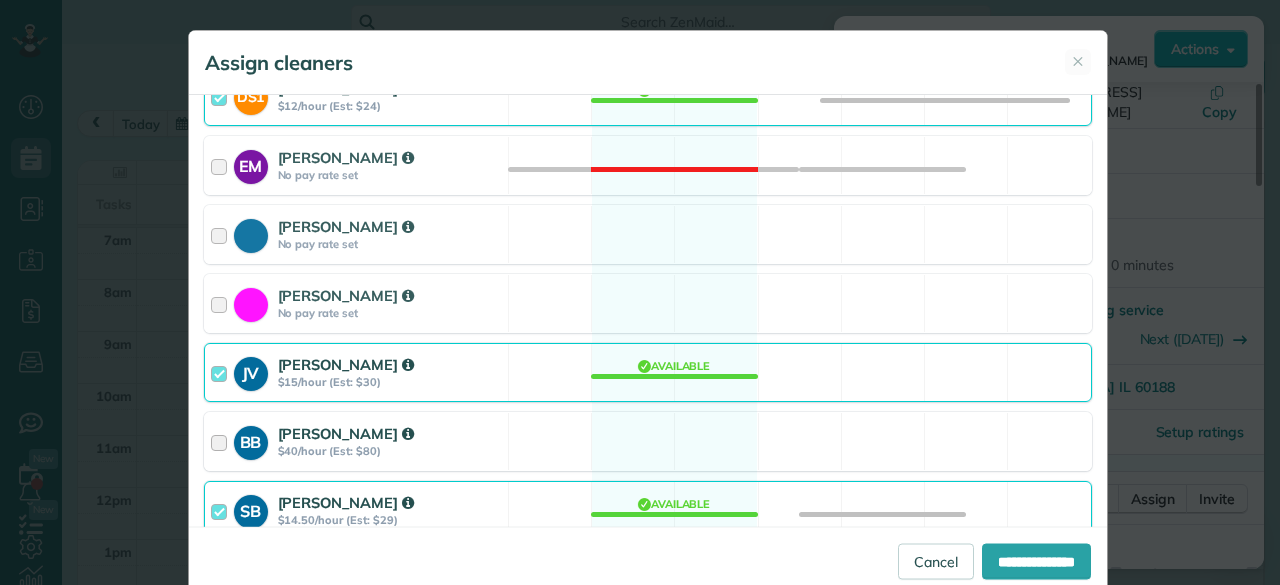 click on "[PERSON_NAME]" at bounding box center (390, 433) 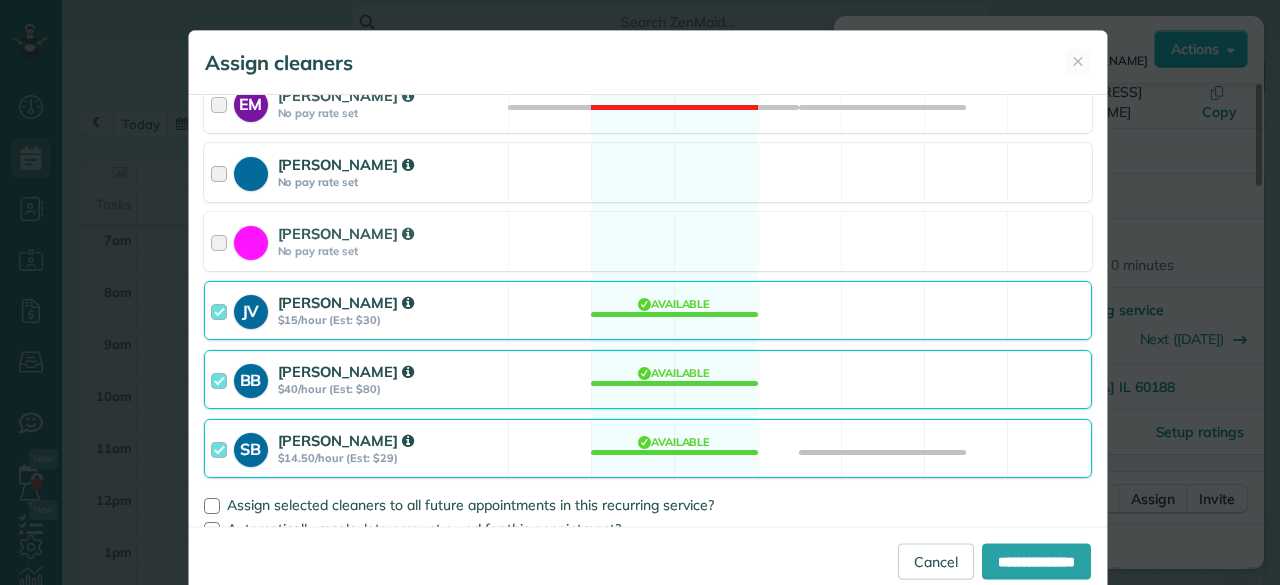 scroll, scrollTop: 339, scrollLeft: 0, axis: vertical 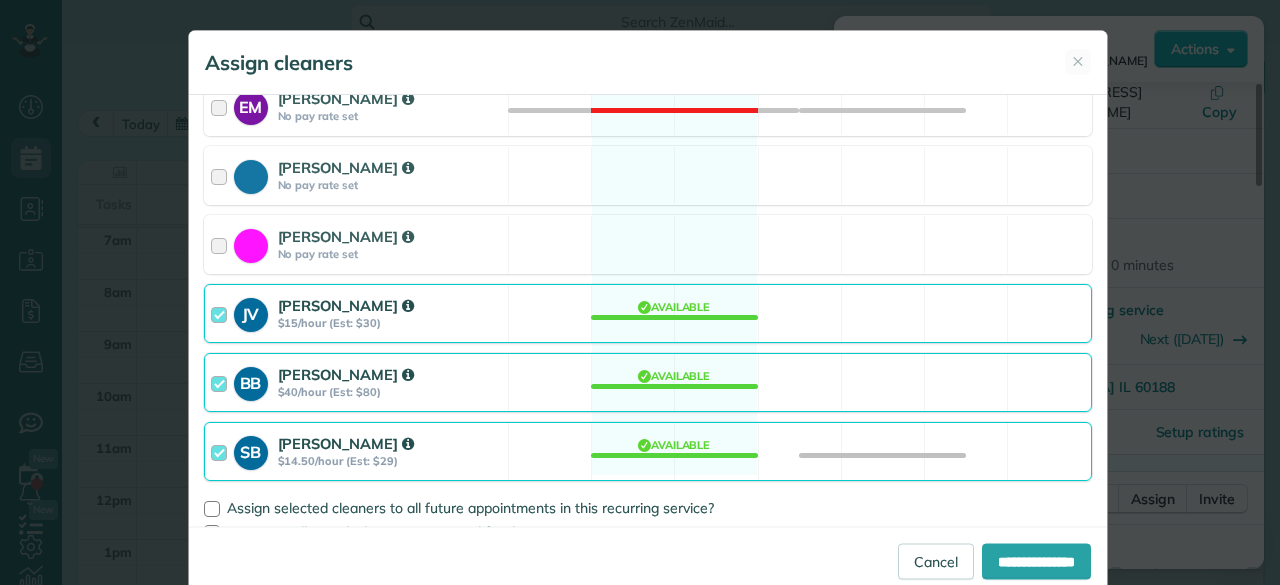 click on "JV
[PERSON_NAME]
$15/hour (Est: $30)
Available" at bounding box center [648, 313] 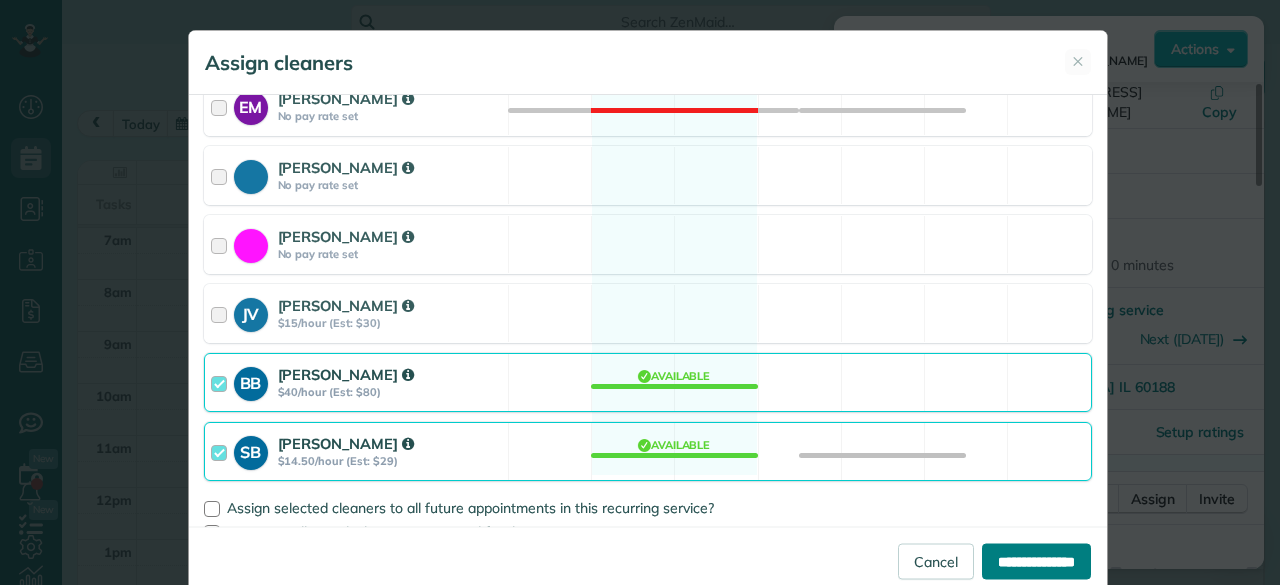 click on "**********" at bounding box center [1036, 561] 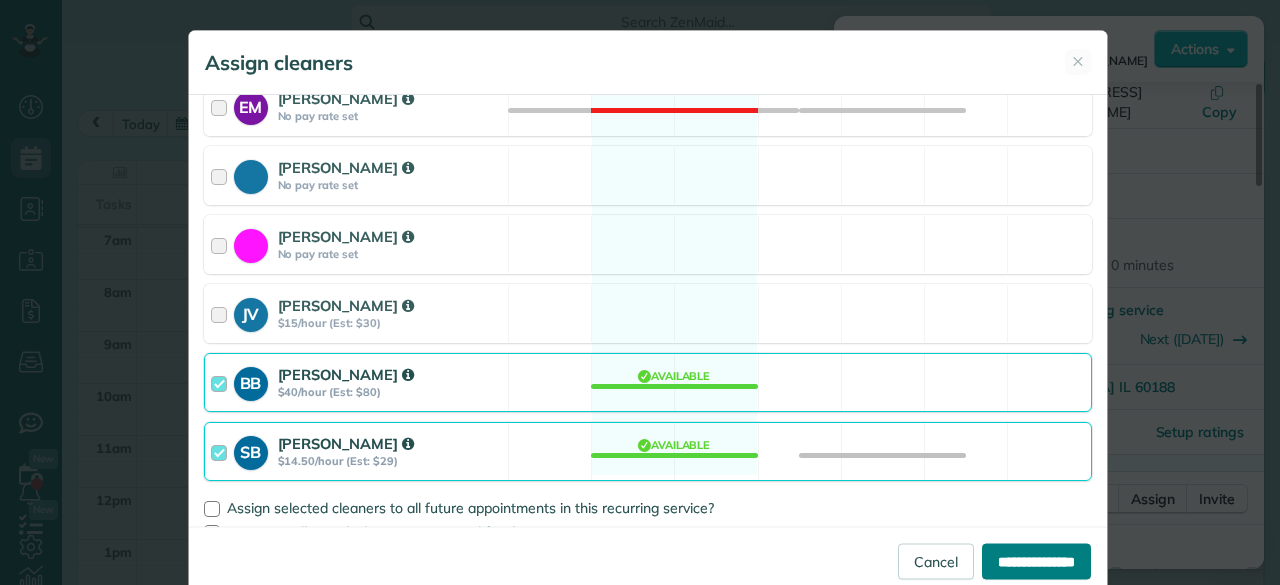type on "**********" 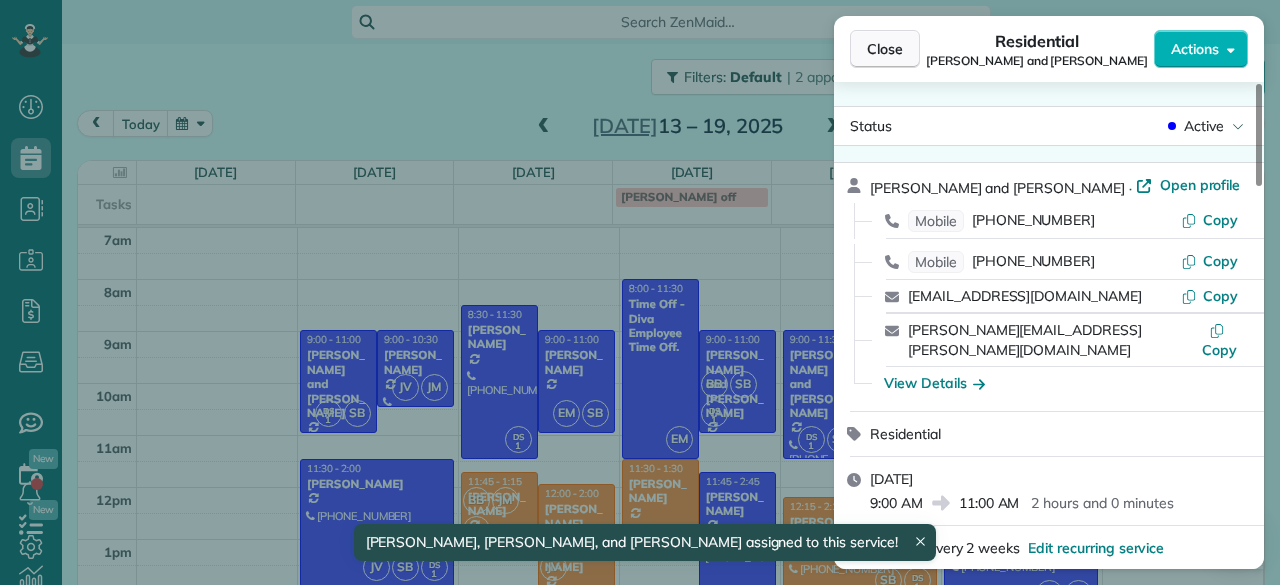 click on "Close" at bounding box center (885, 49) 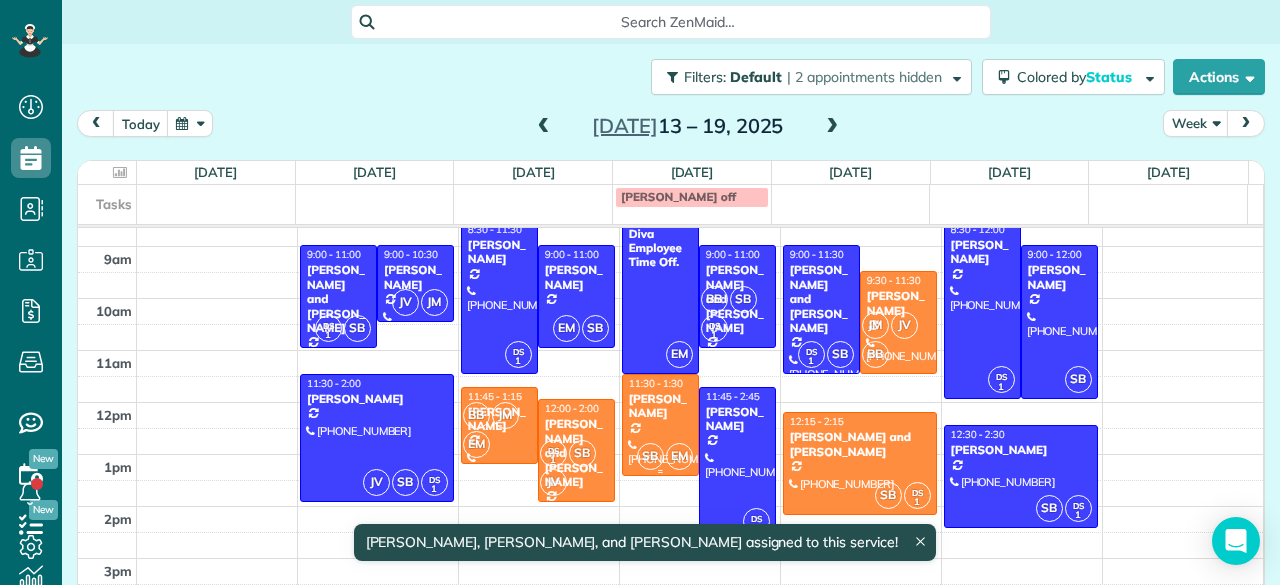 scroll, scrollTop: 86, scrollLeft: 0, axis: vertical 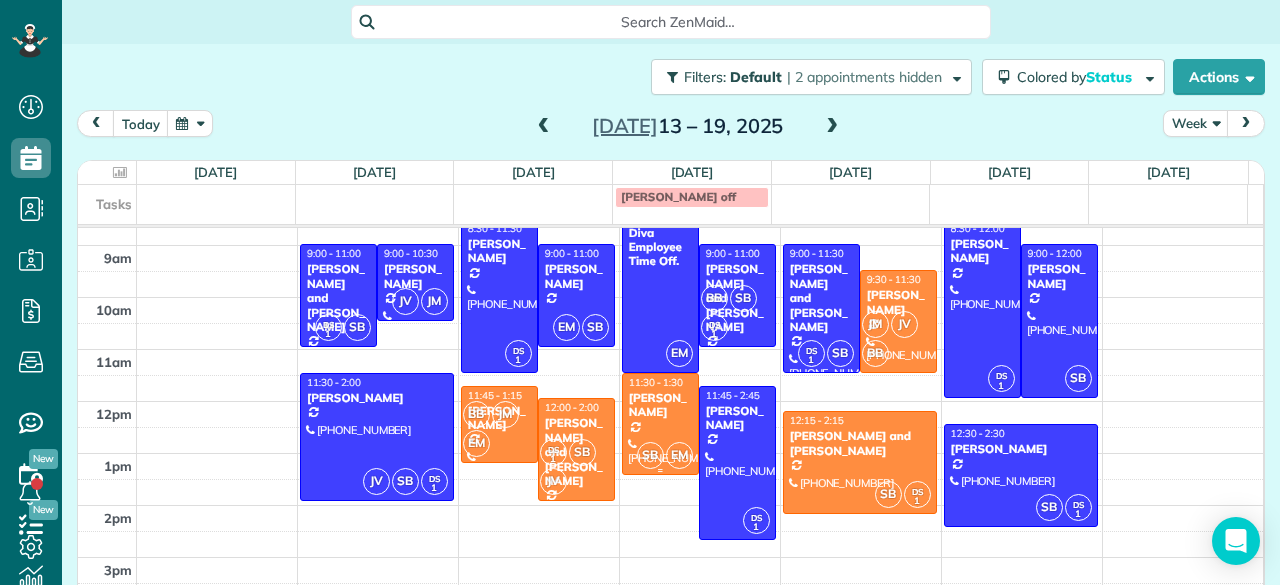 click at bounding box center [660, 424] 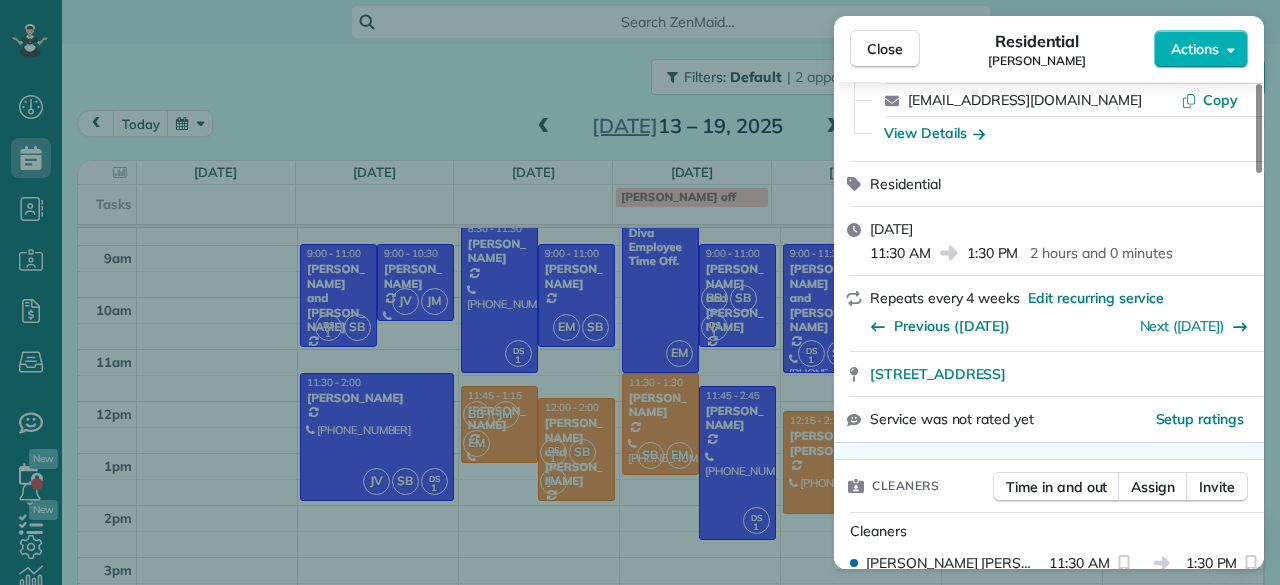 scroll, scrollTop: 156, scrollLeft: 0, axis: vertical 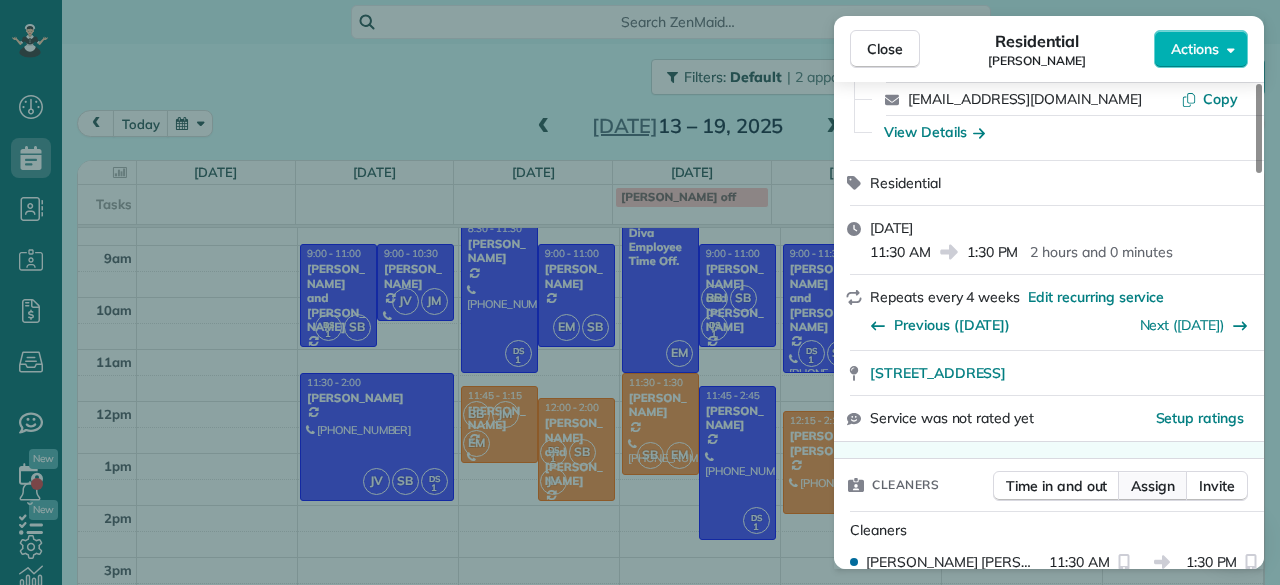 click on "Assign" at bounding box center [1153, 486] 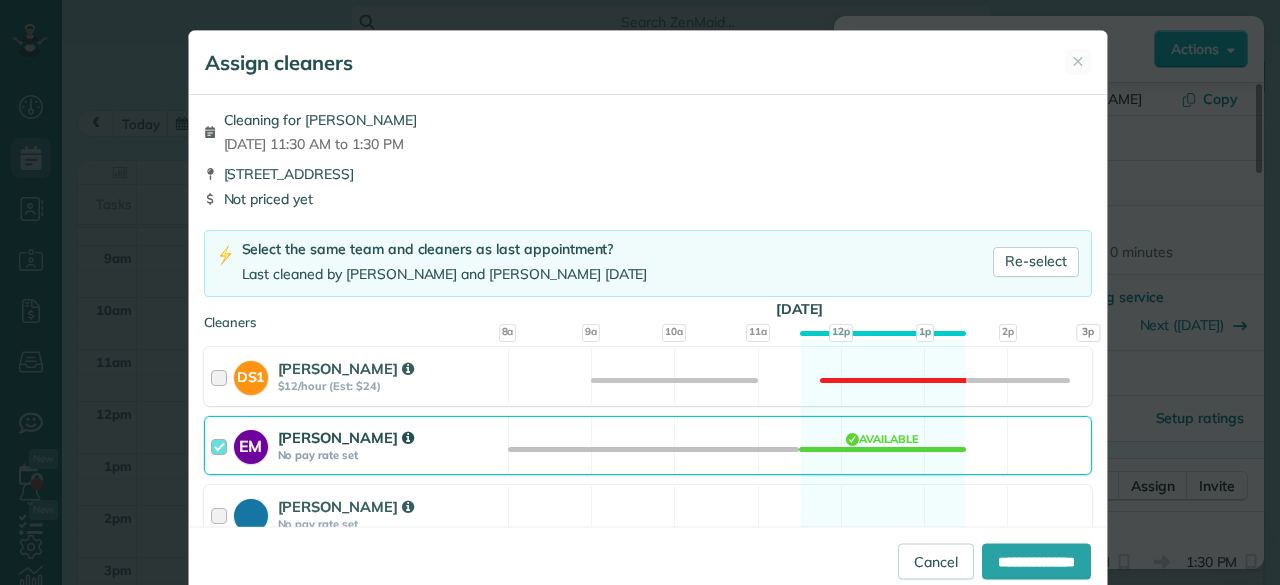 click on "EM
[PERSON_NAME]
No pay rate set
Available" at bounding box center [648, 445] 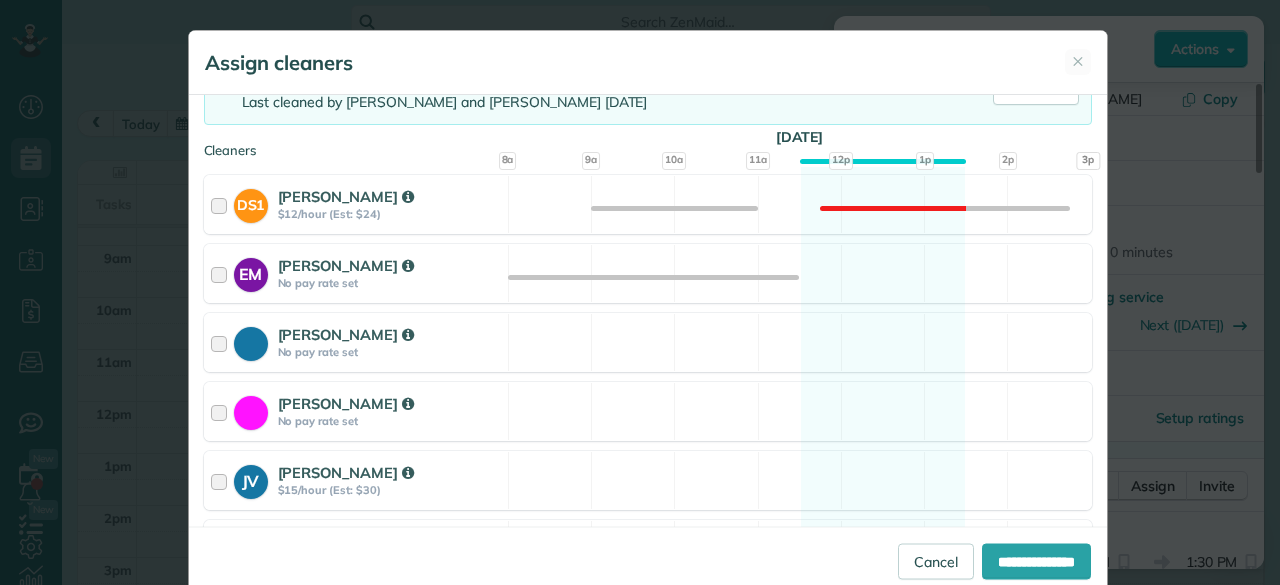 scroll, scrollTop: 290, scrollLeft: 0, axis: vertical 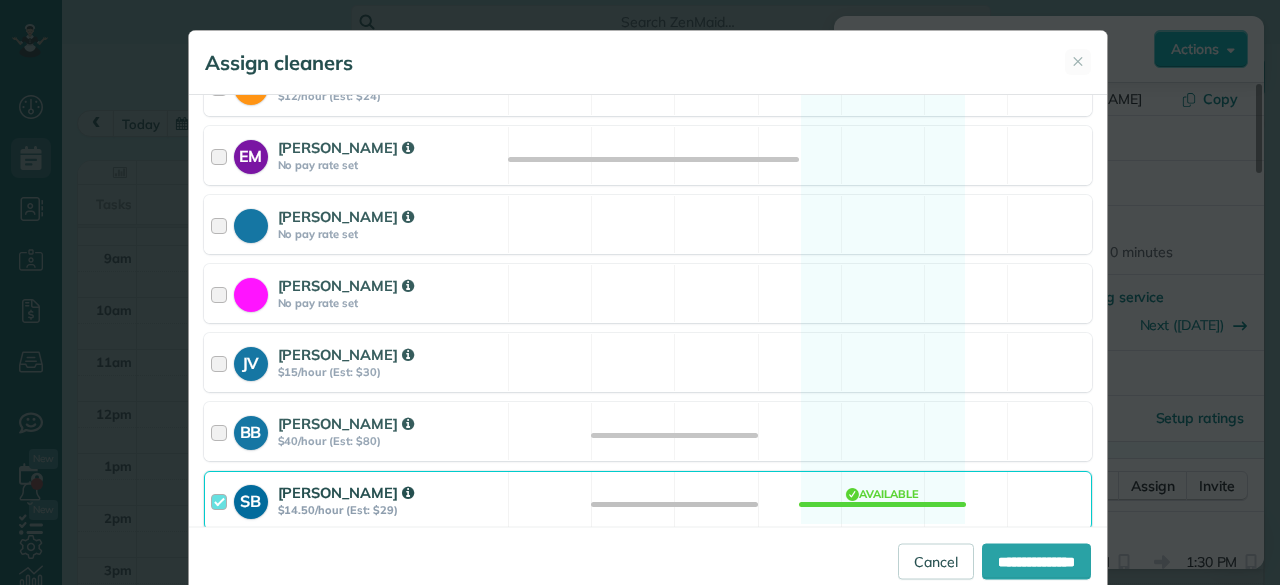 click on "BB
[PERSON_NAME]
$40/hour (Est: $80)
Available" at bounding box center (648, 431) 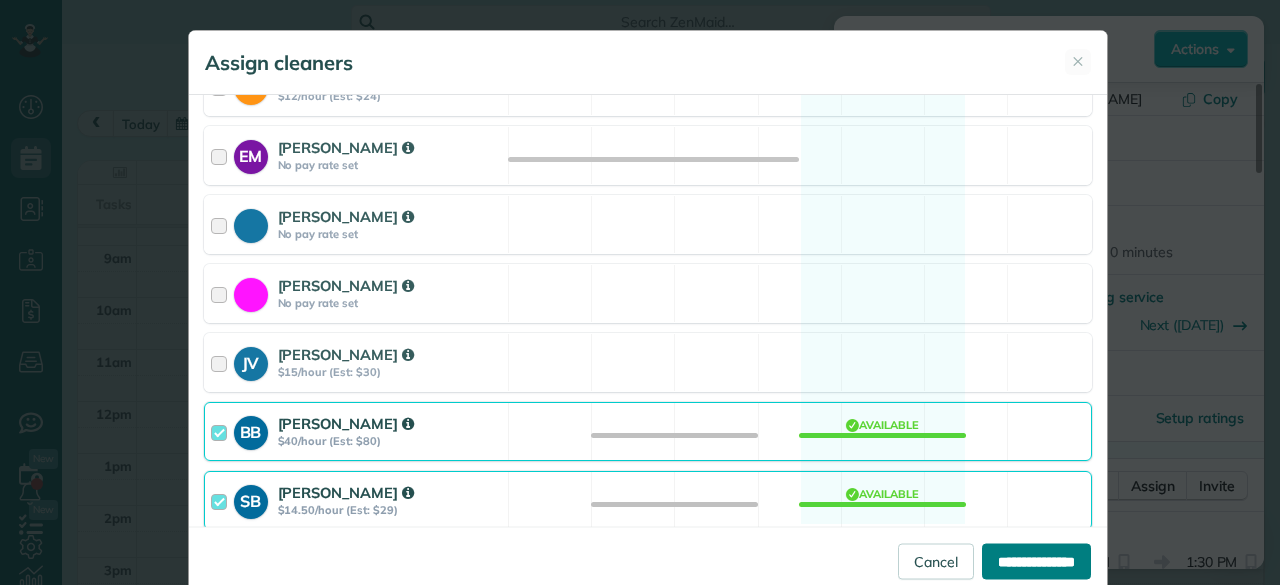 click on "**********" at bounding box center [1036, 561] 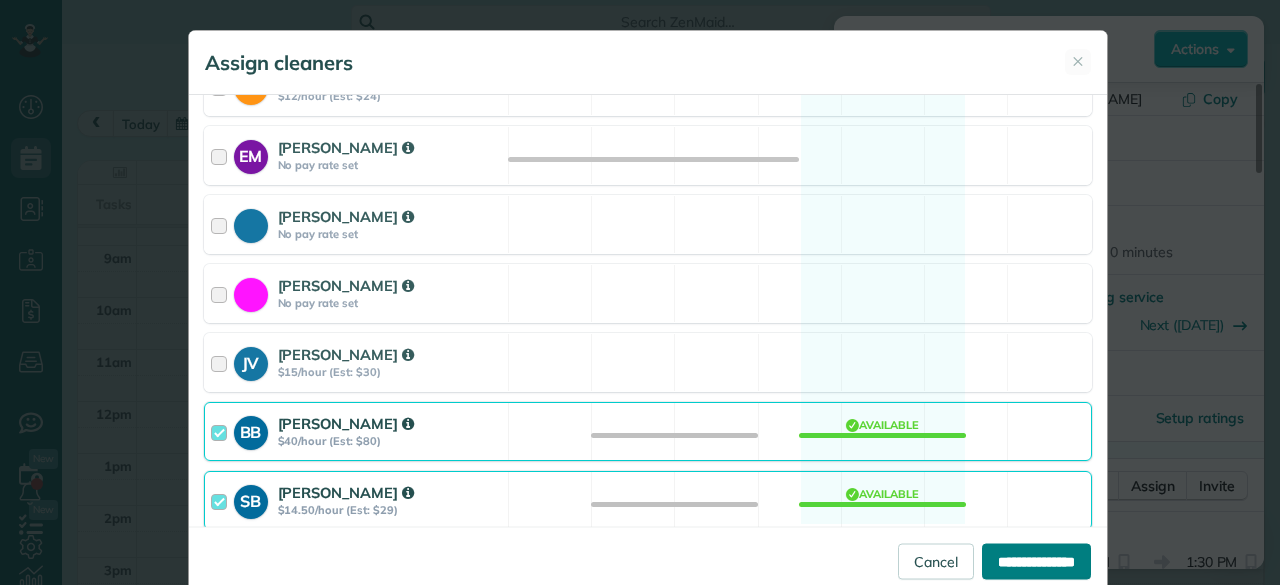 type on "**********" 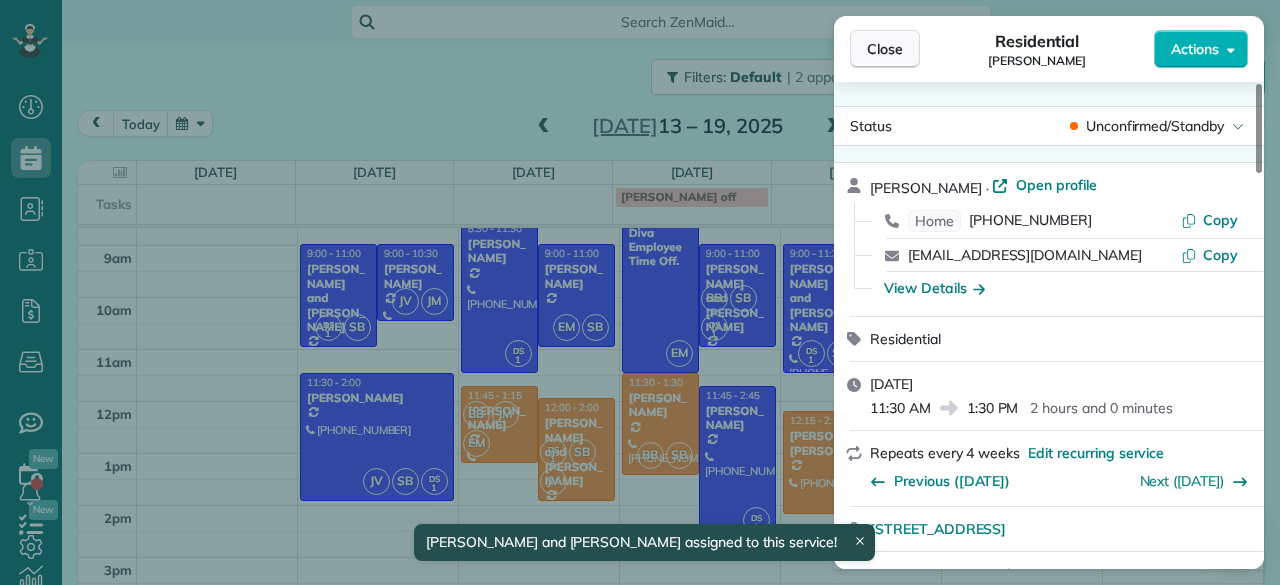 click on "Close" at bounding box center [885, 49] 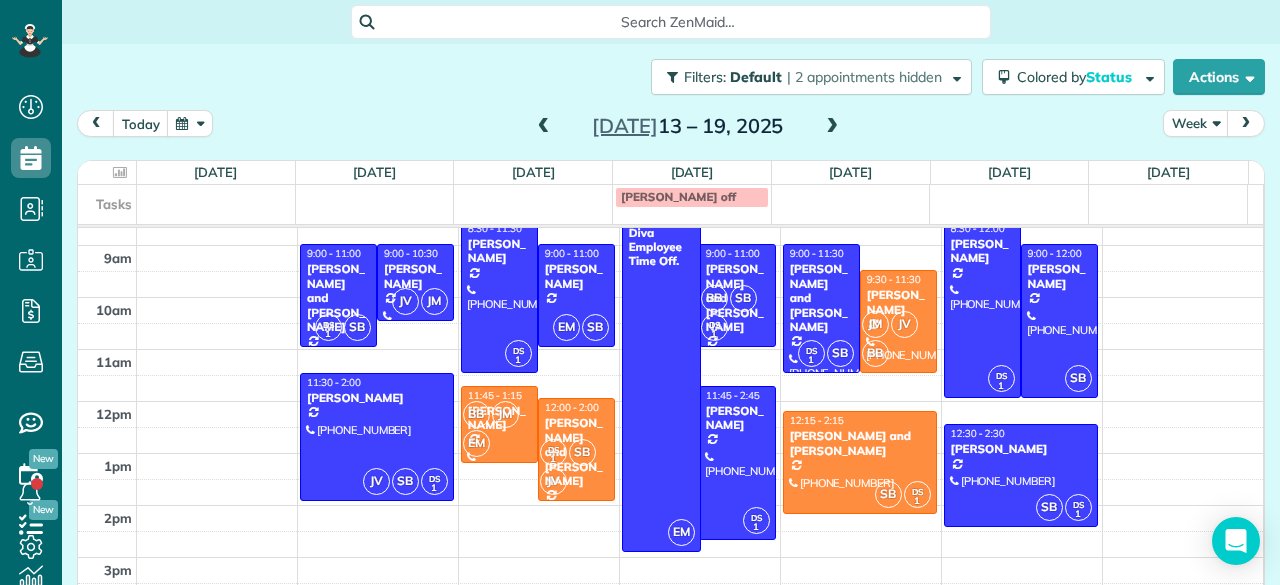 drag, startPoint x: 641, startPoint y: 366, endPoint x: 644, endPoint y: 549, distance: 183.02458 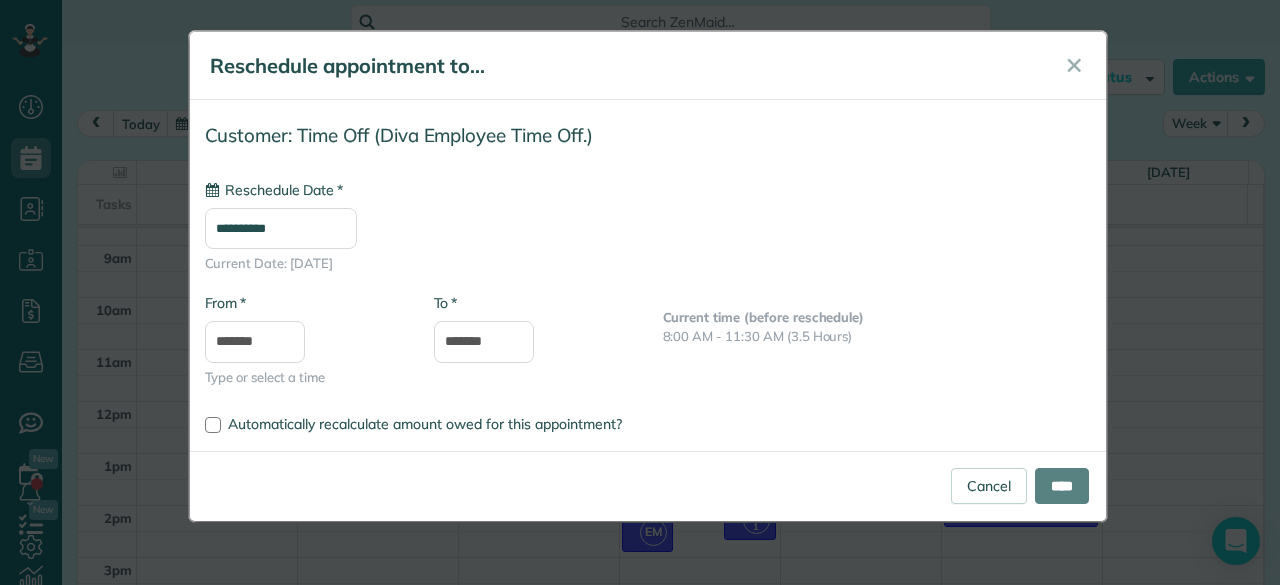 type on "**********" 